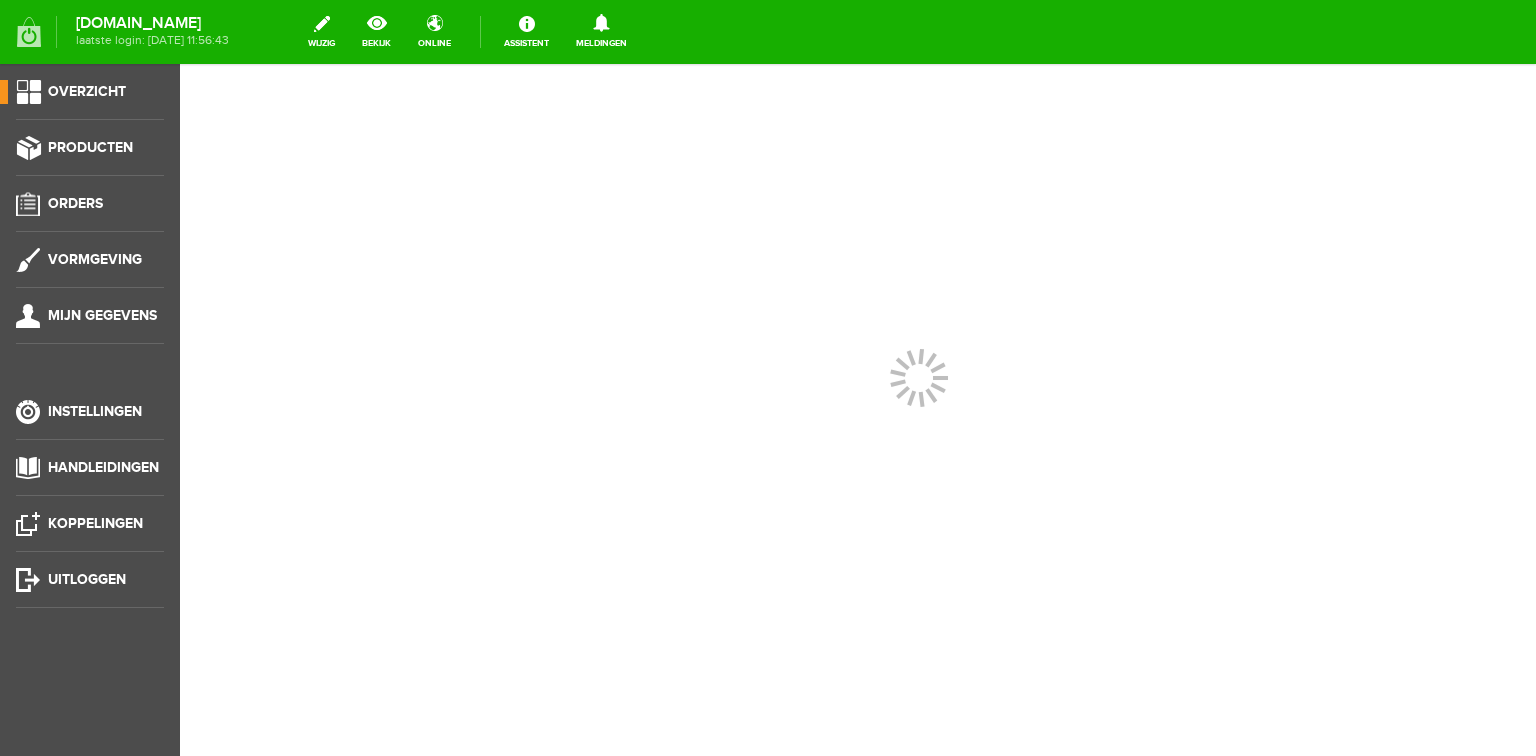 scroll, scrollTop: 0, scrollLeft: 0, axis: both 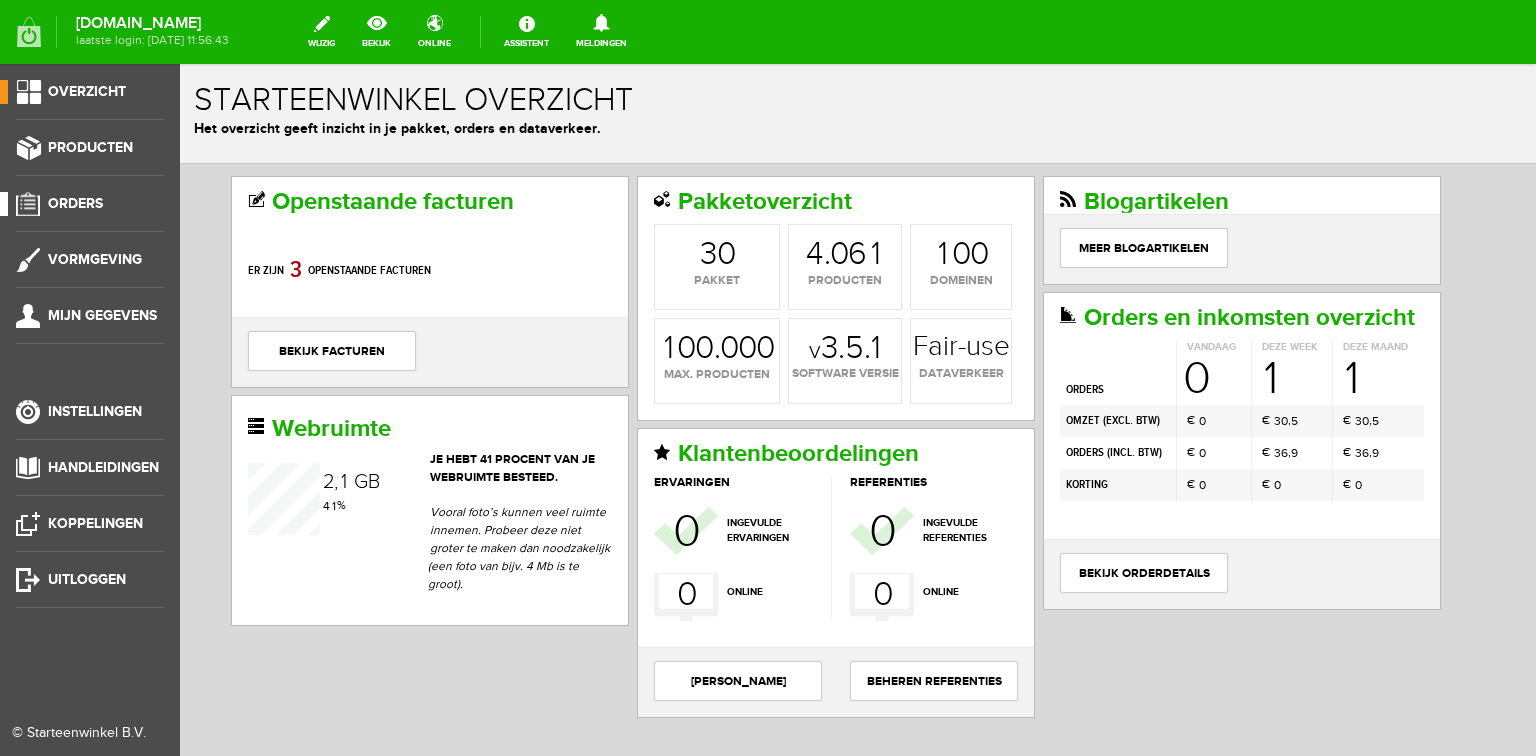 click on "Orders" at bounding box center (75, 203) 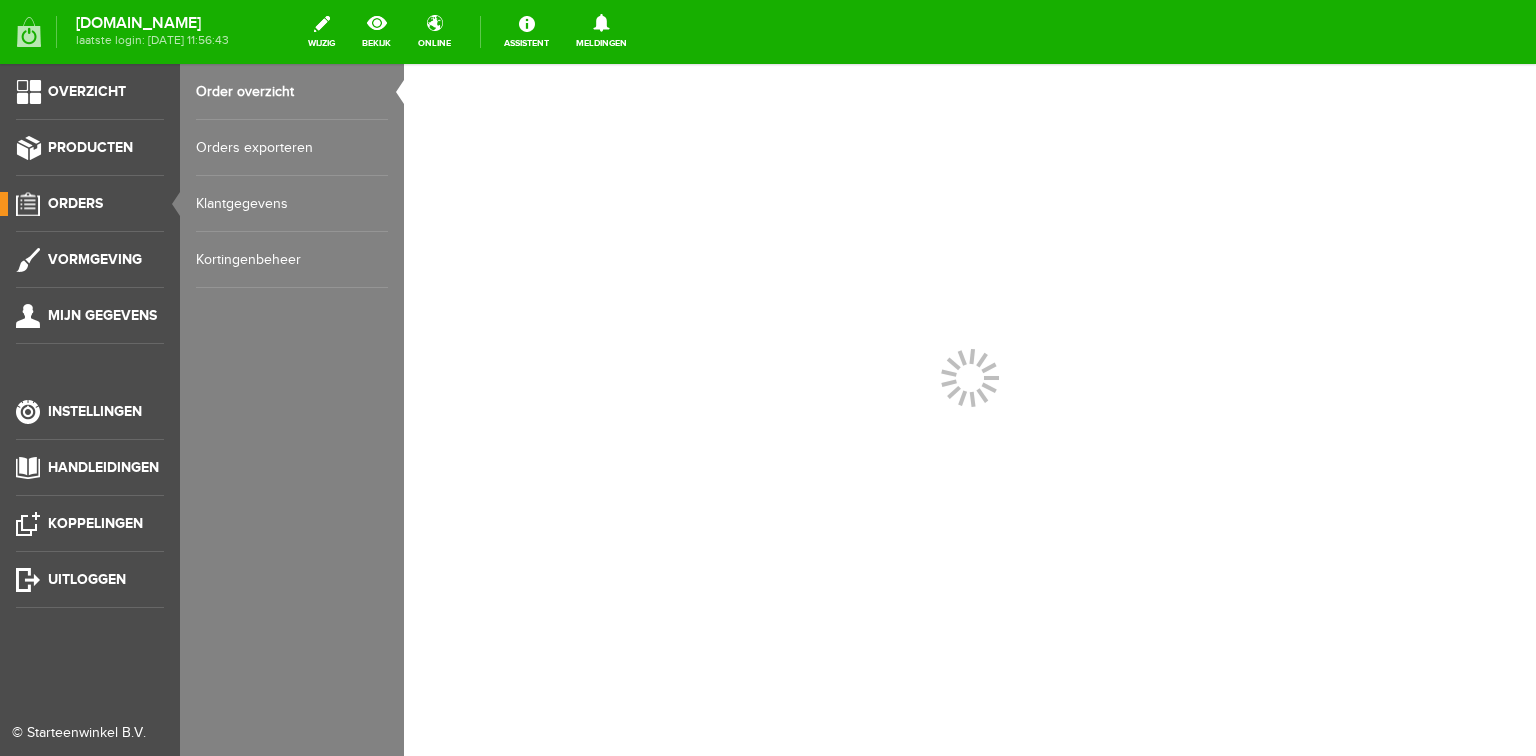 scroll, scrollTop: 0, scrollLeft: 0, axis: both 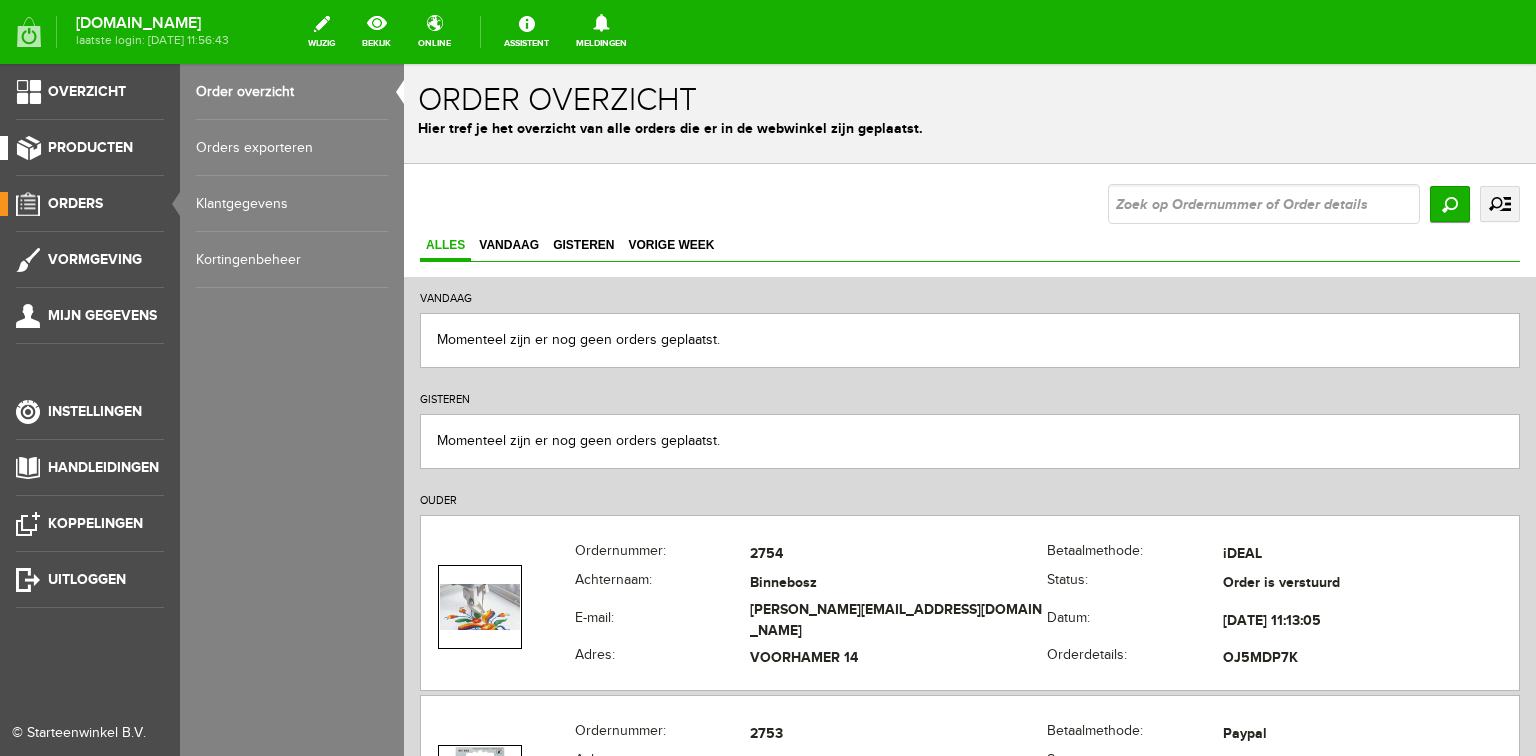 click on "Producten" at bounding box center (90, 147) 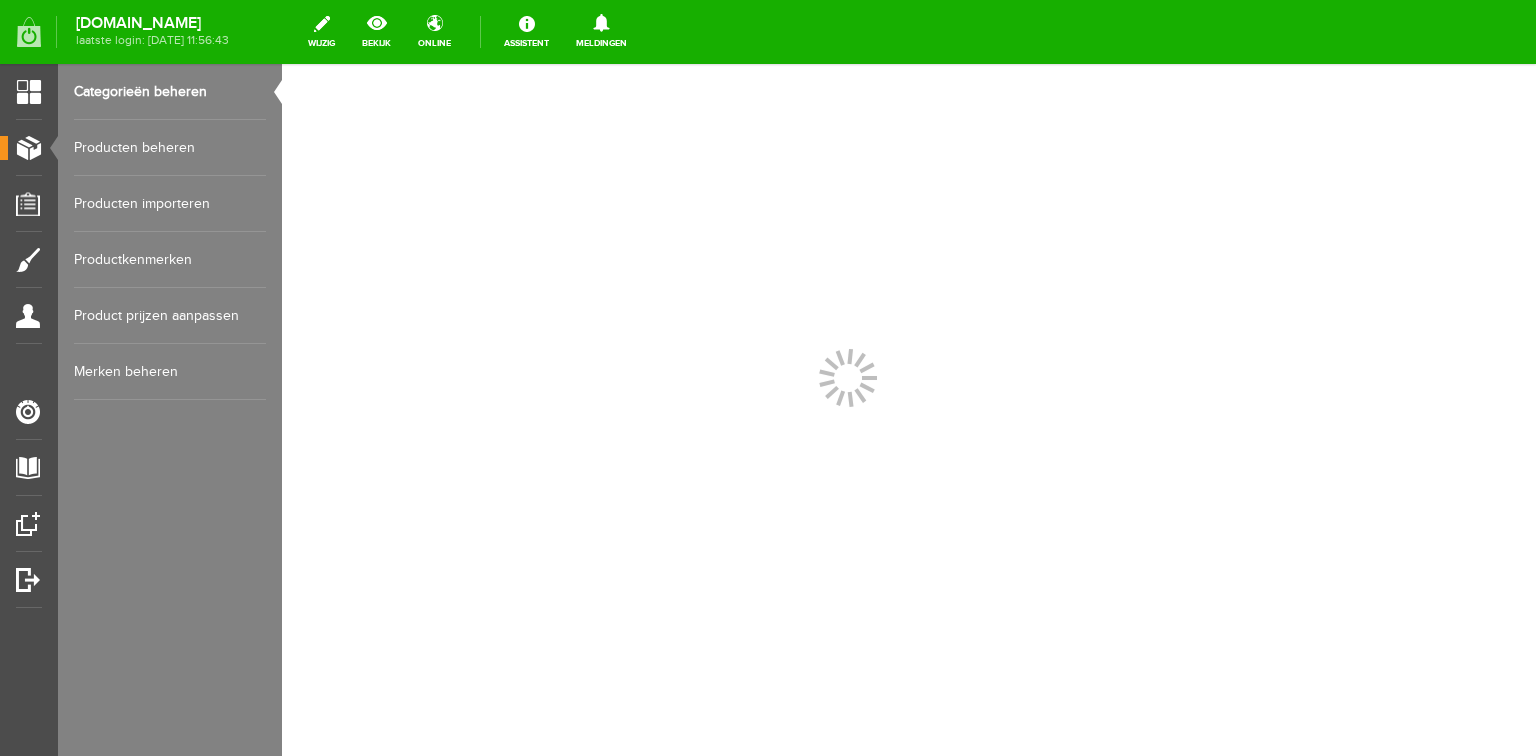 scroll, scrollTop: 0, scrollLeft: 0, axis: both 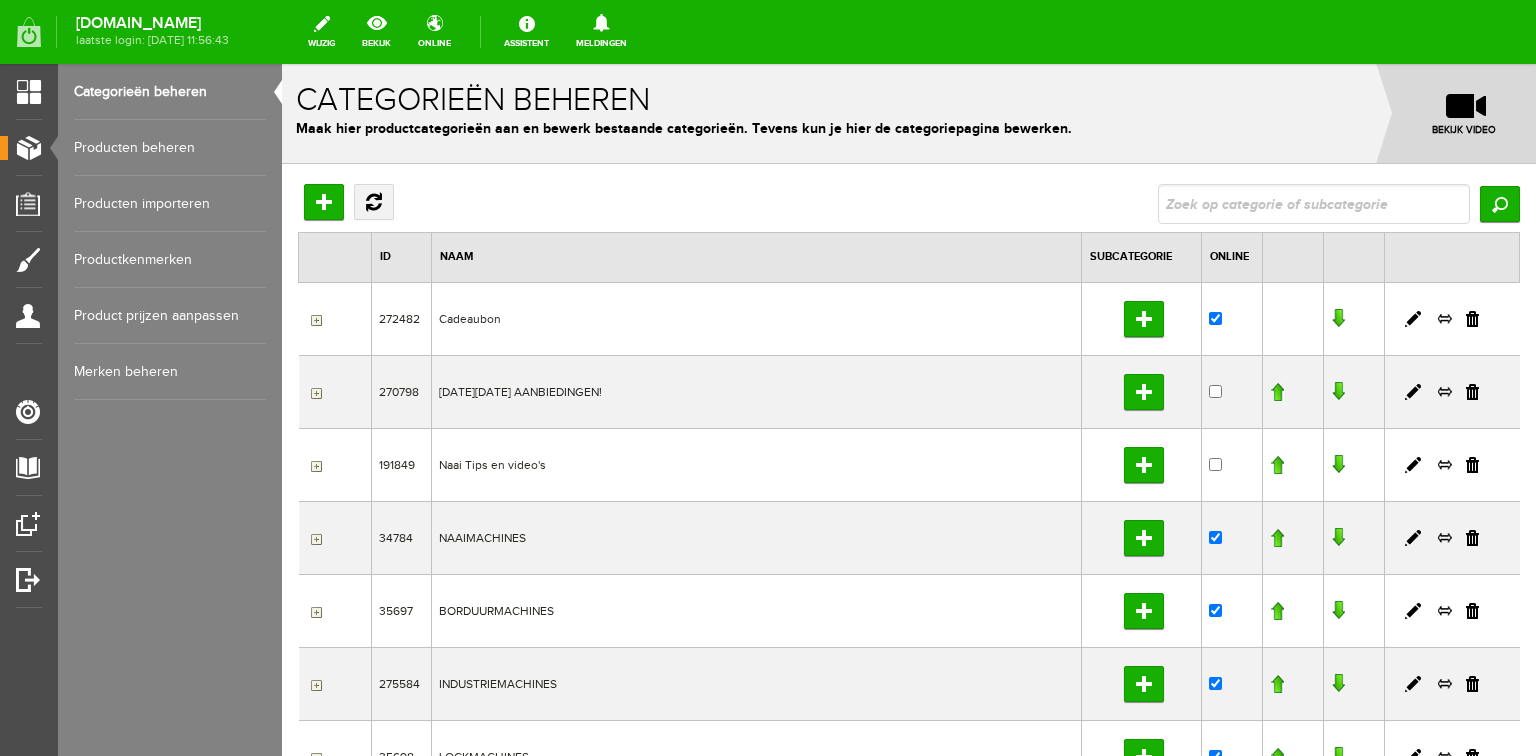click on "Producten beheren" at bounding box center (170, 148) 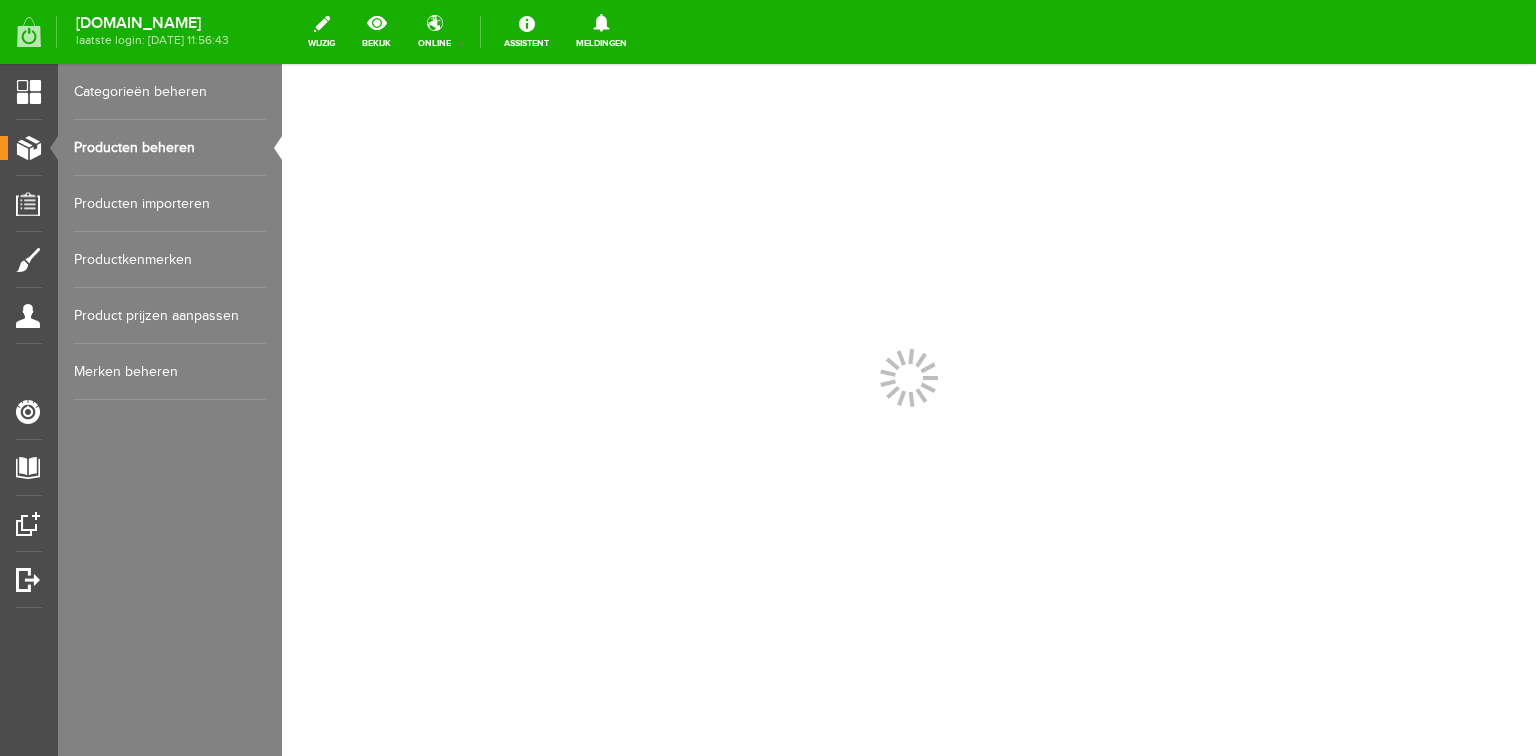 scroll, scrollTop: 0, scrollLeft: 0, axis: both 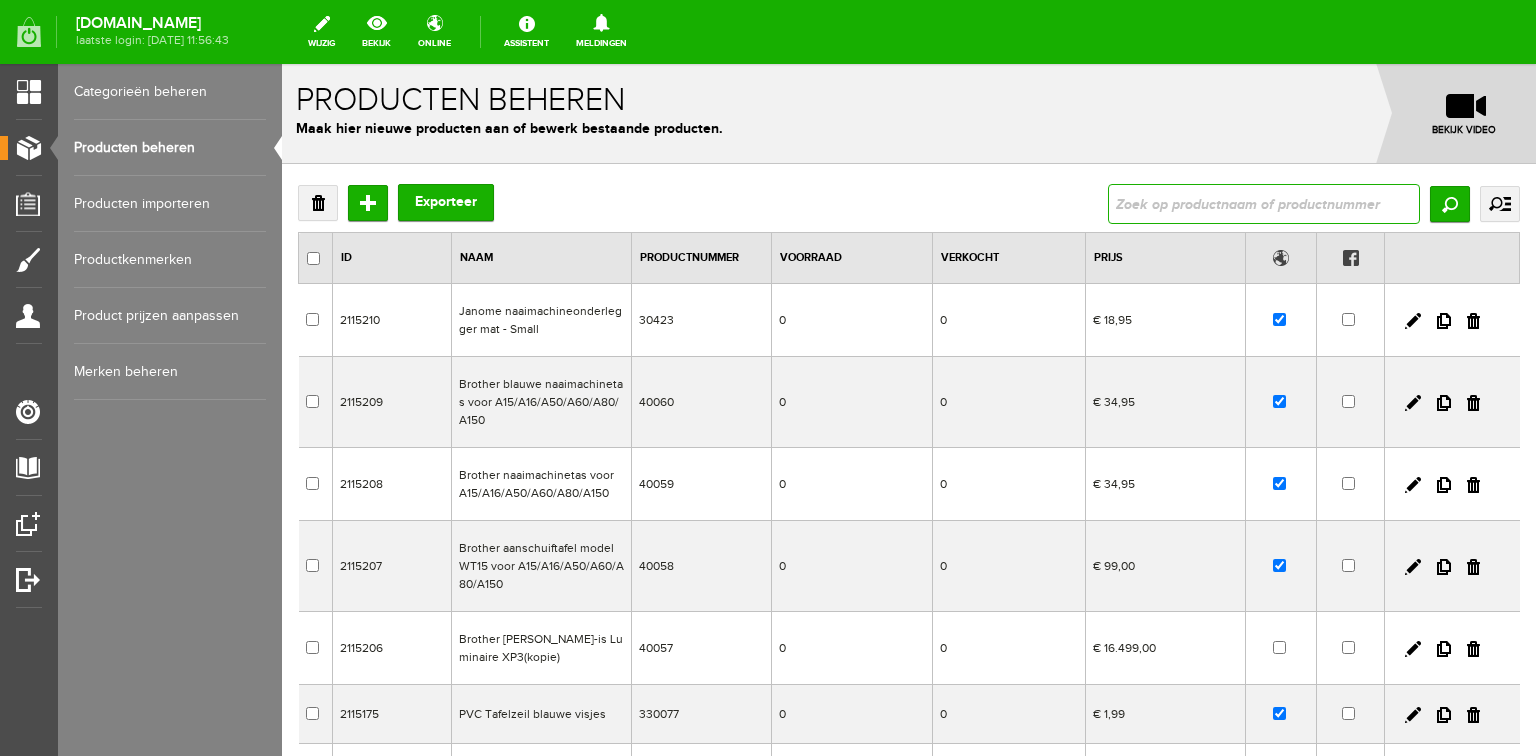 click at bounding box center [1264, 204] 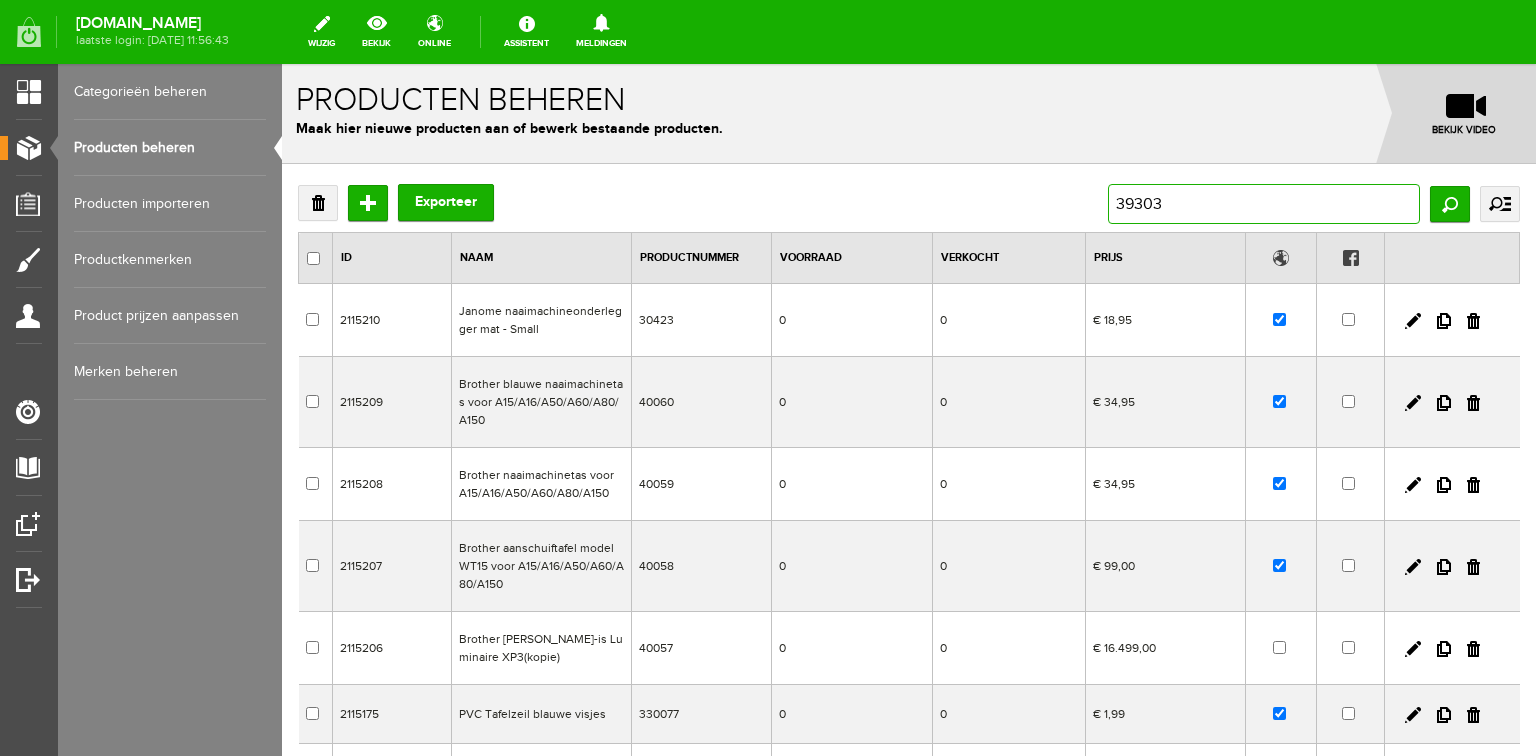 type on "393031" 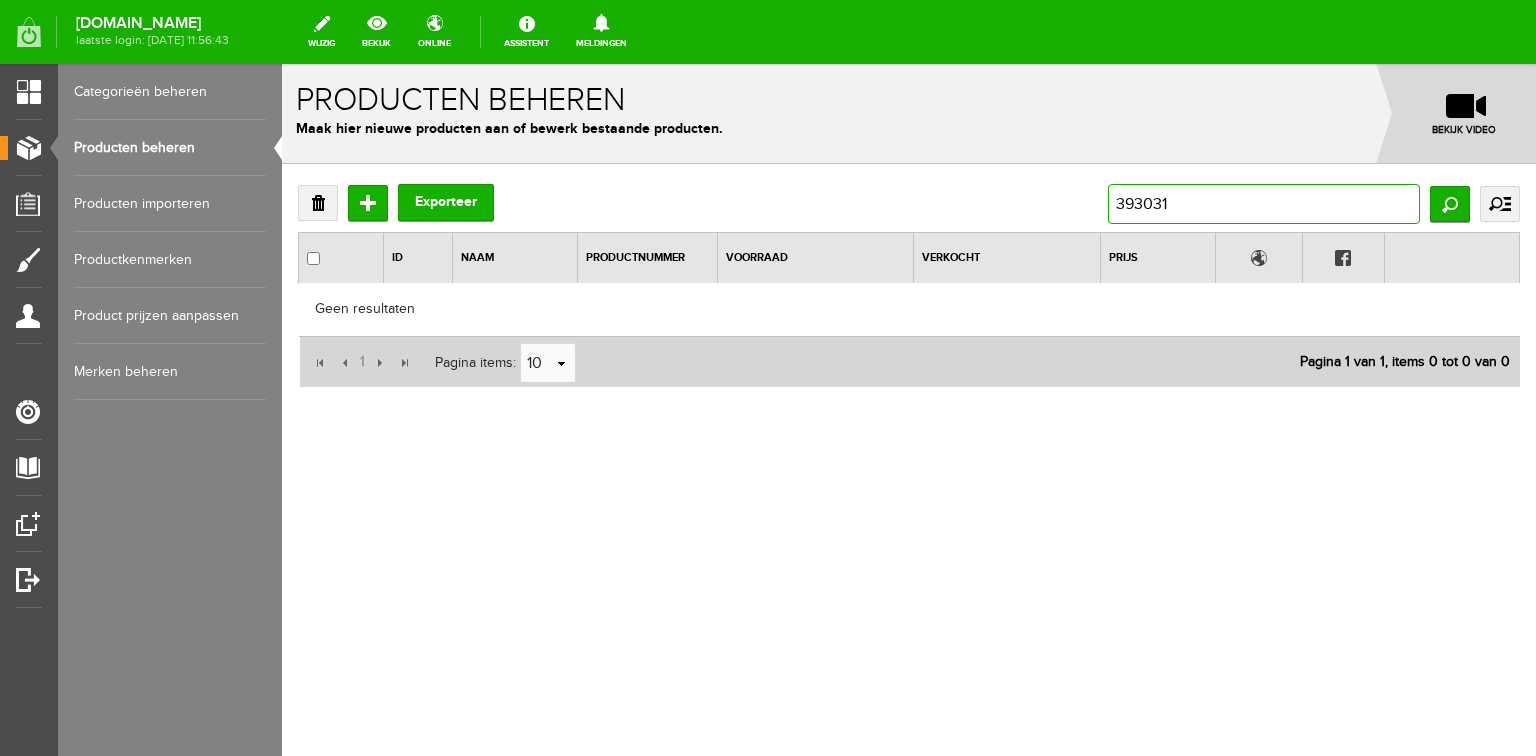 click on "393031" at bounding box center [1264, 204] 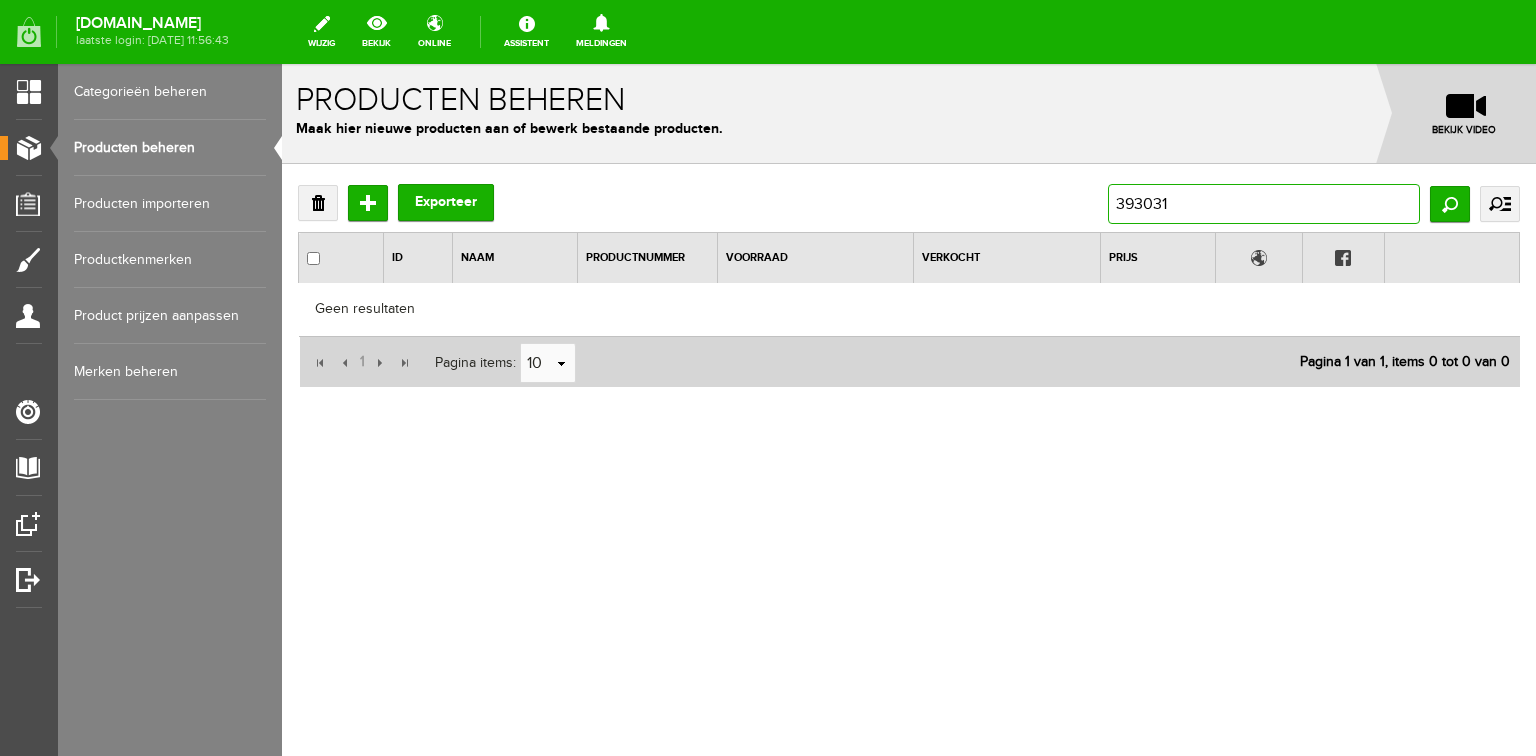 drag, startPoint x: 1176, startPoint y: 208, endPoint x: 1104, endPoint y: 208, distance: 72 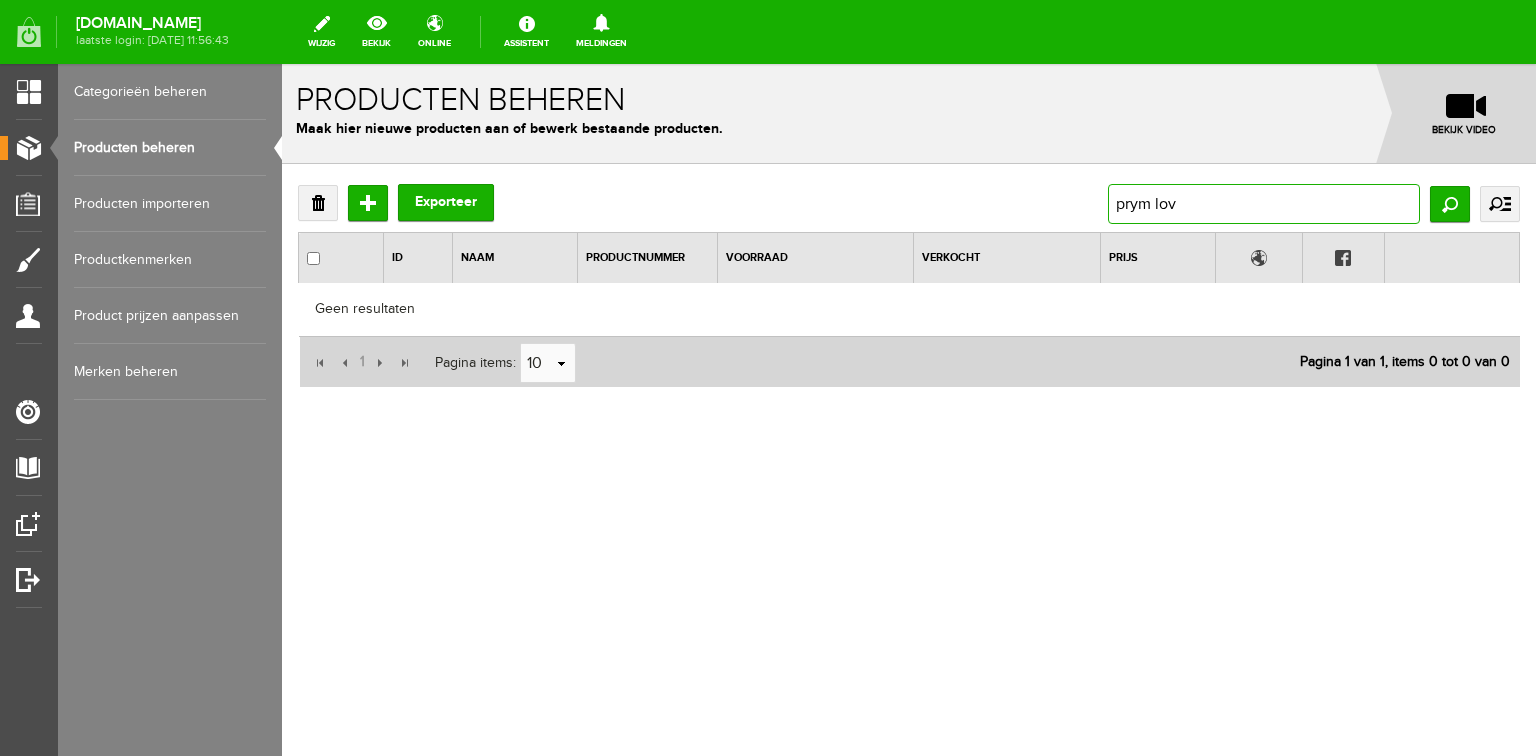 type on "prym love" 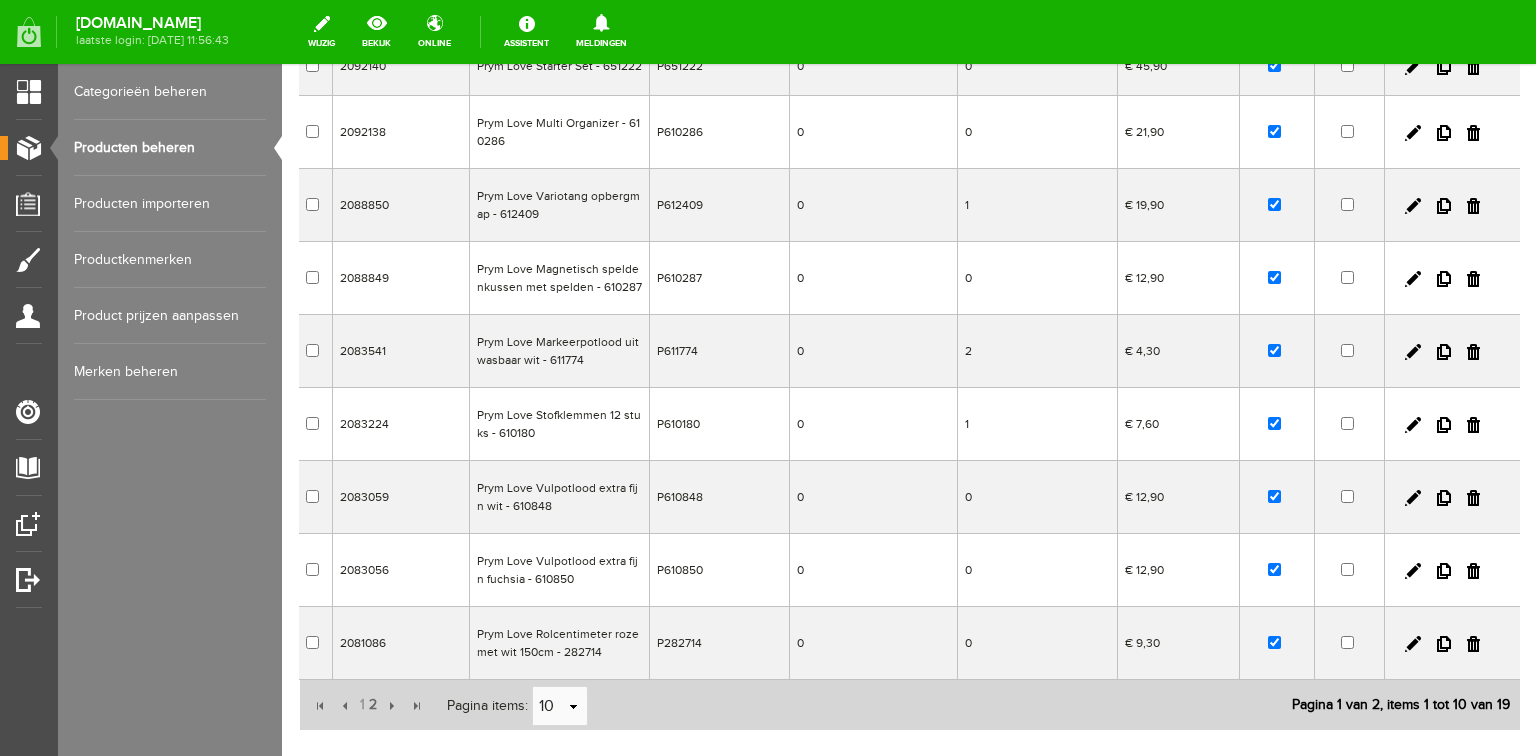 scroll, scrollTop: 400, scrollLeft: 0, axis: vertical 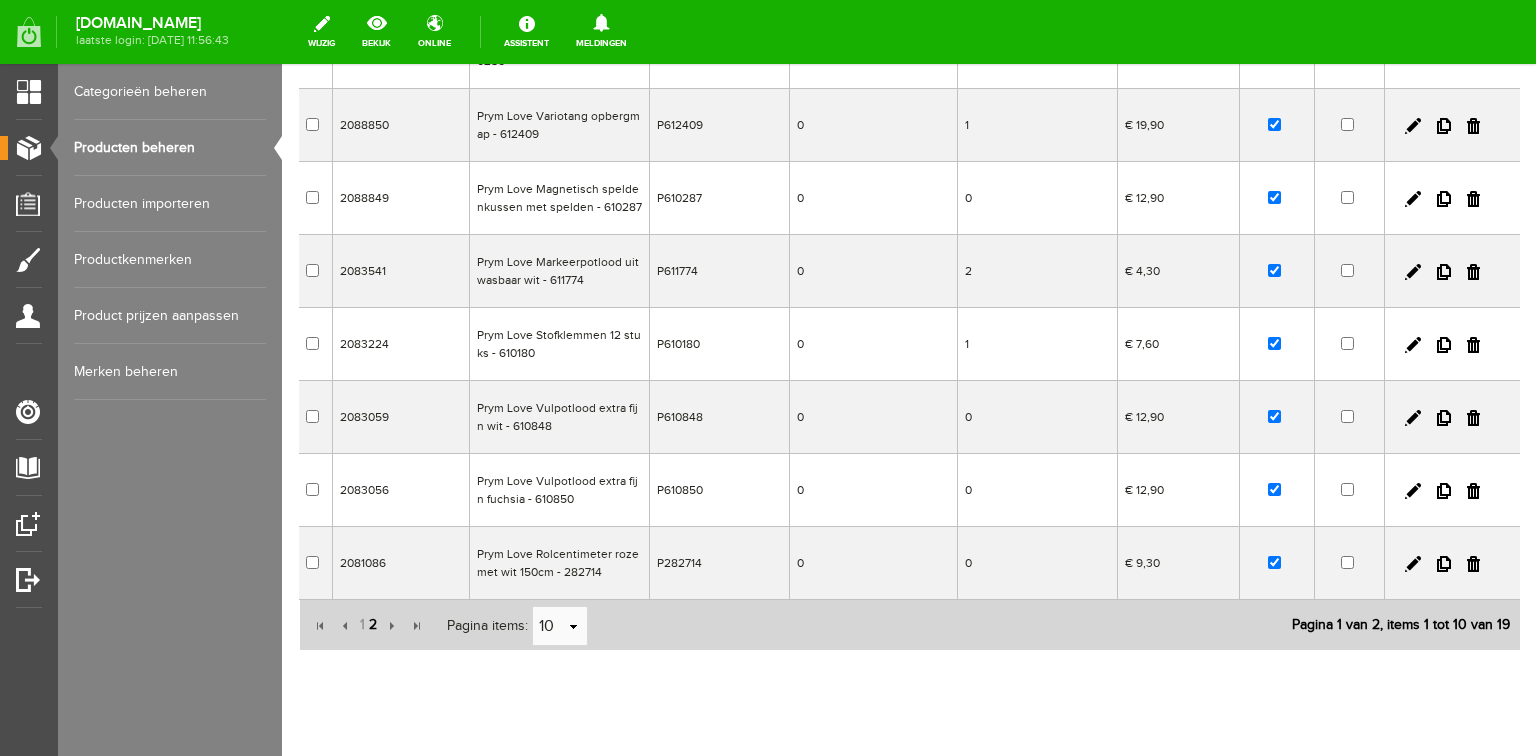 click on "2" at bounding box center (373, 625) 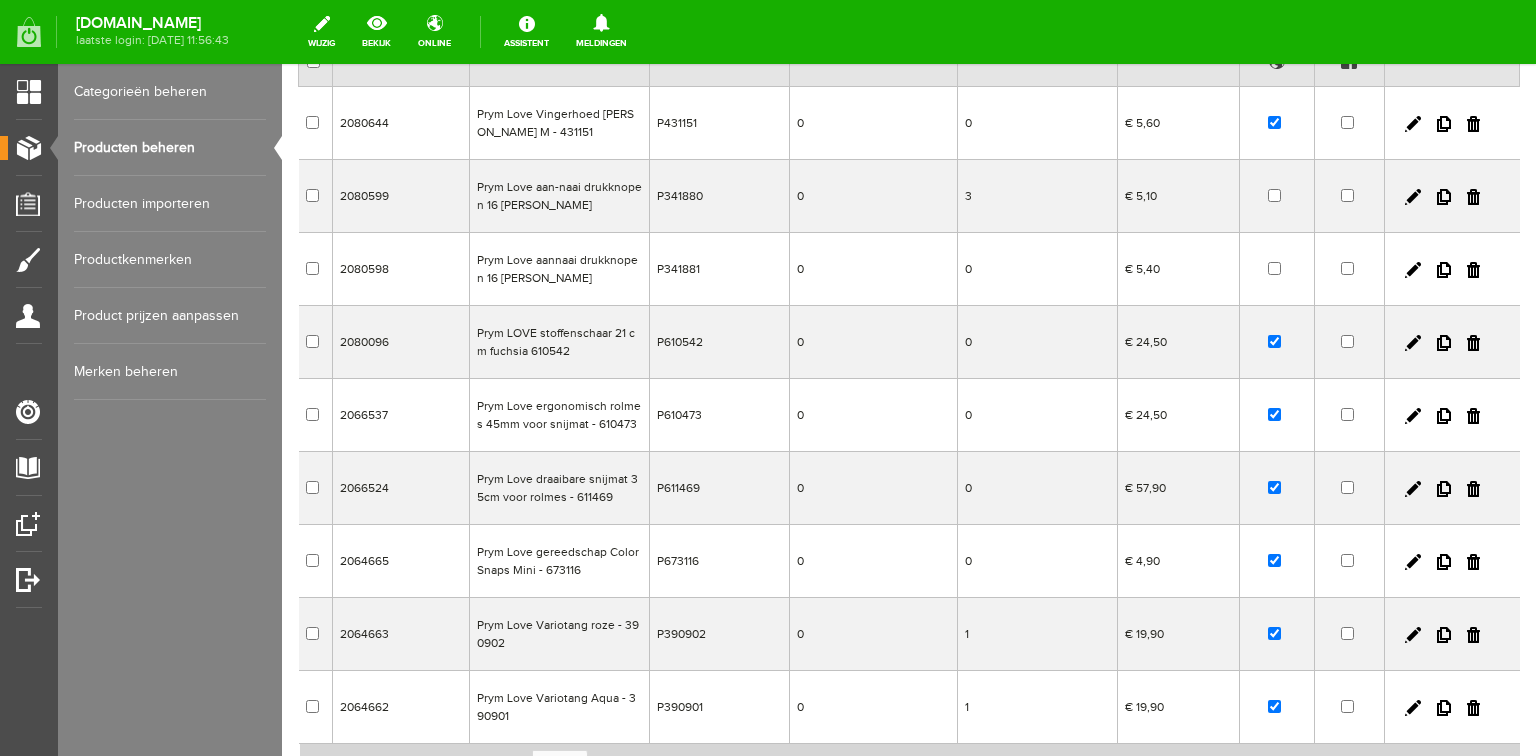 scroll, scrollTop: 0, scrollLeft: 0, axis: both 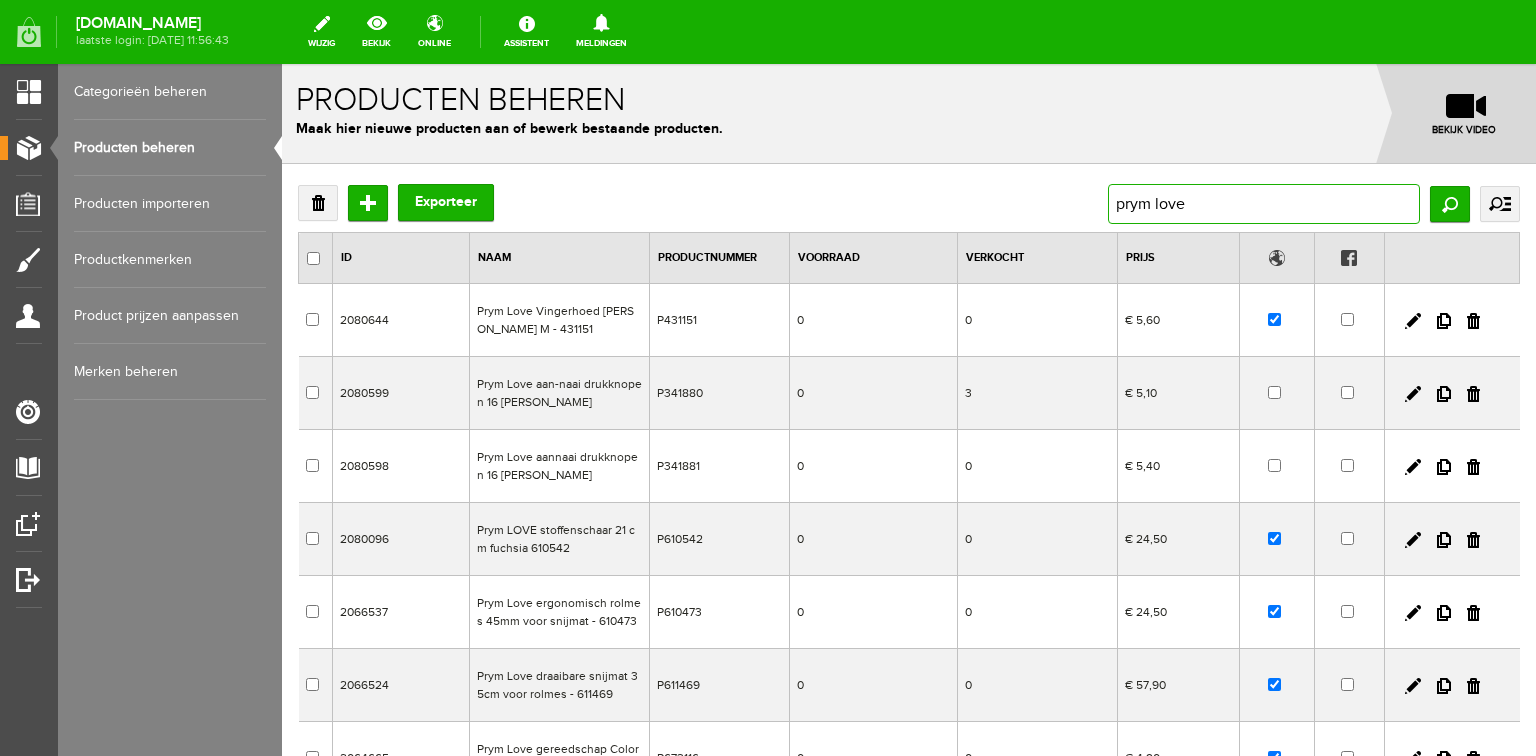 drag, startPoint x: 1205, startPoint y: 215, endPoint x: 1060, endPoint y: 201, distance: 145.6743 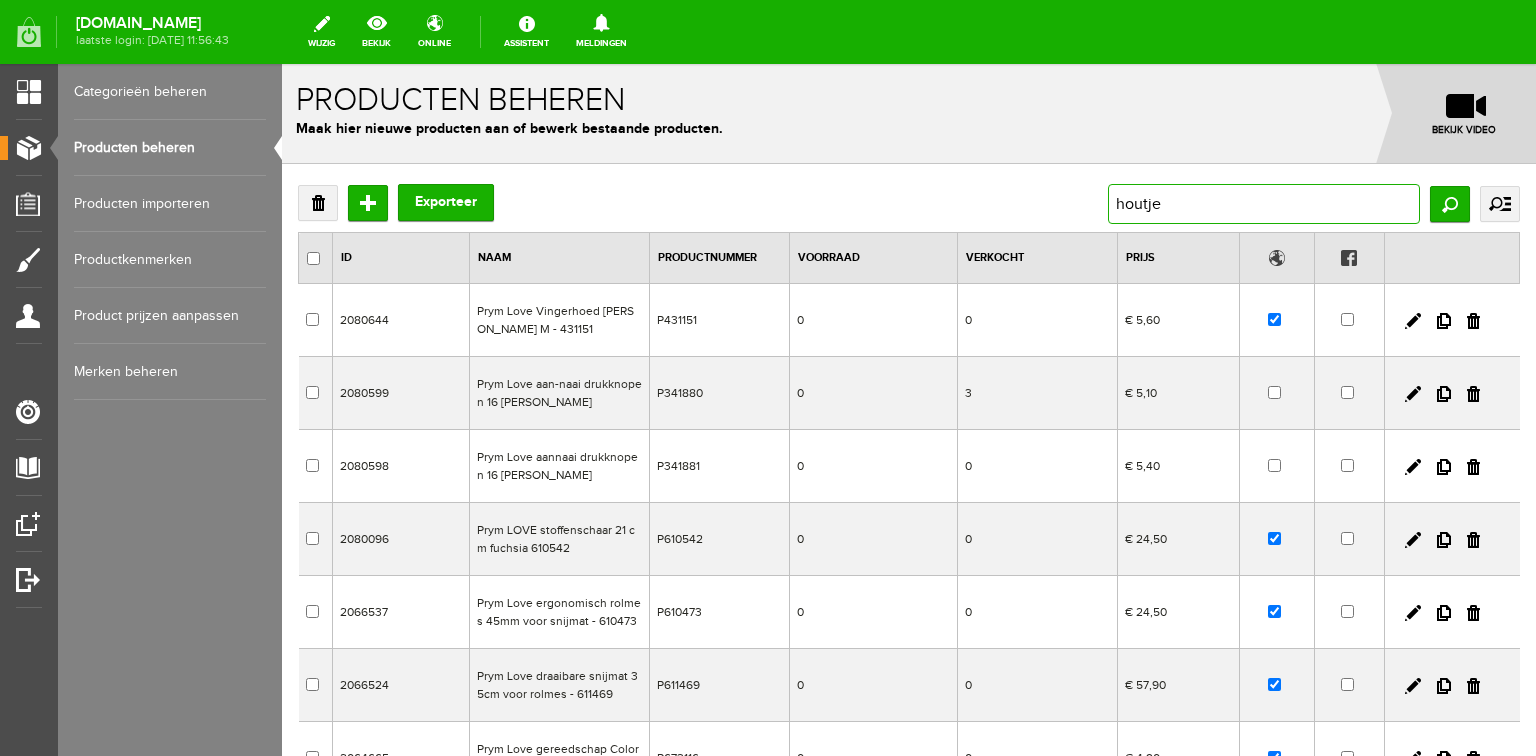 type on "houtje" 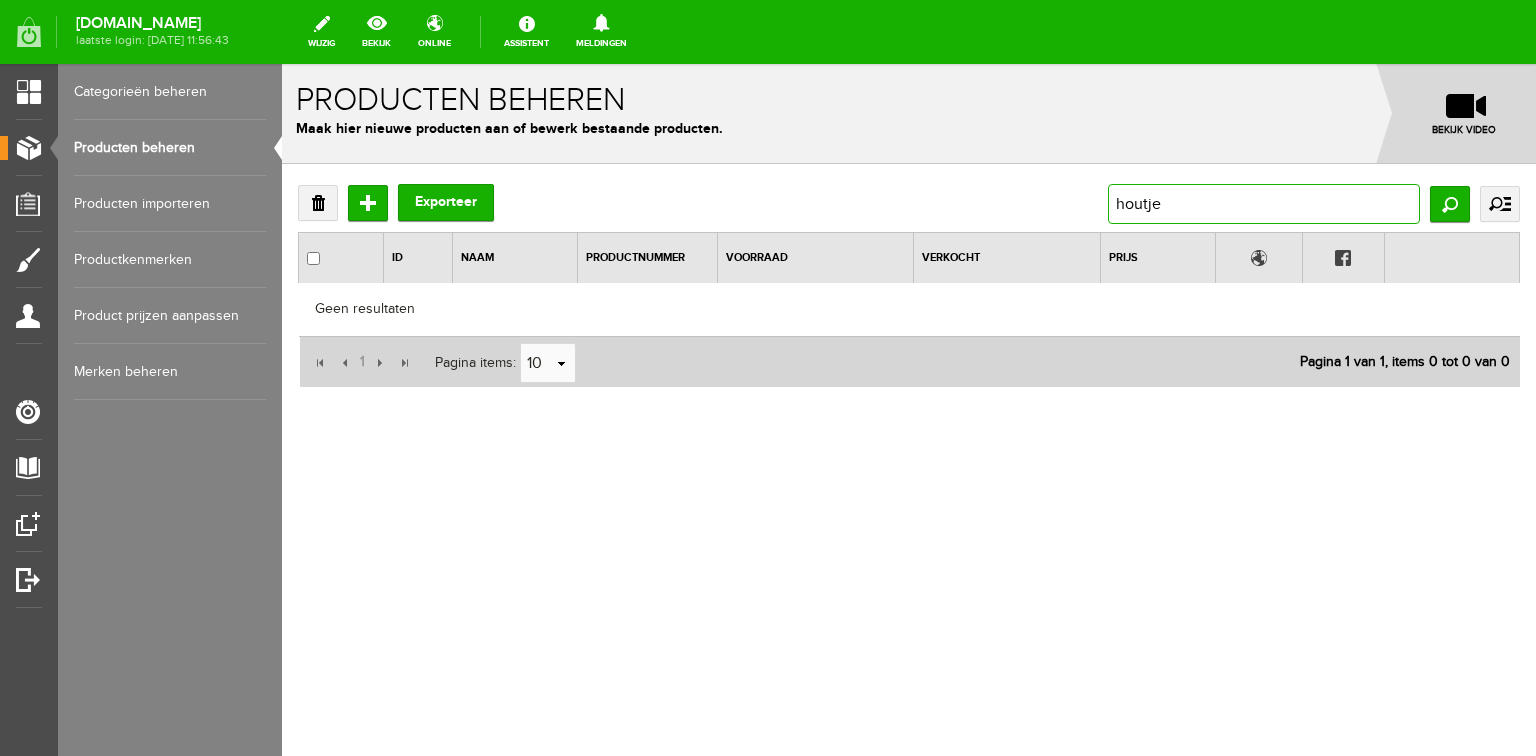 drag, startPoint x: 1172, startPoint y: 208, endPoint x: 1100, endPoint y: 203, distance: 72.1734 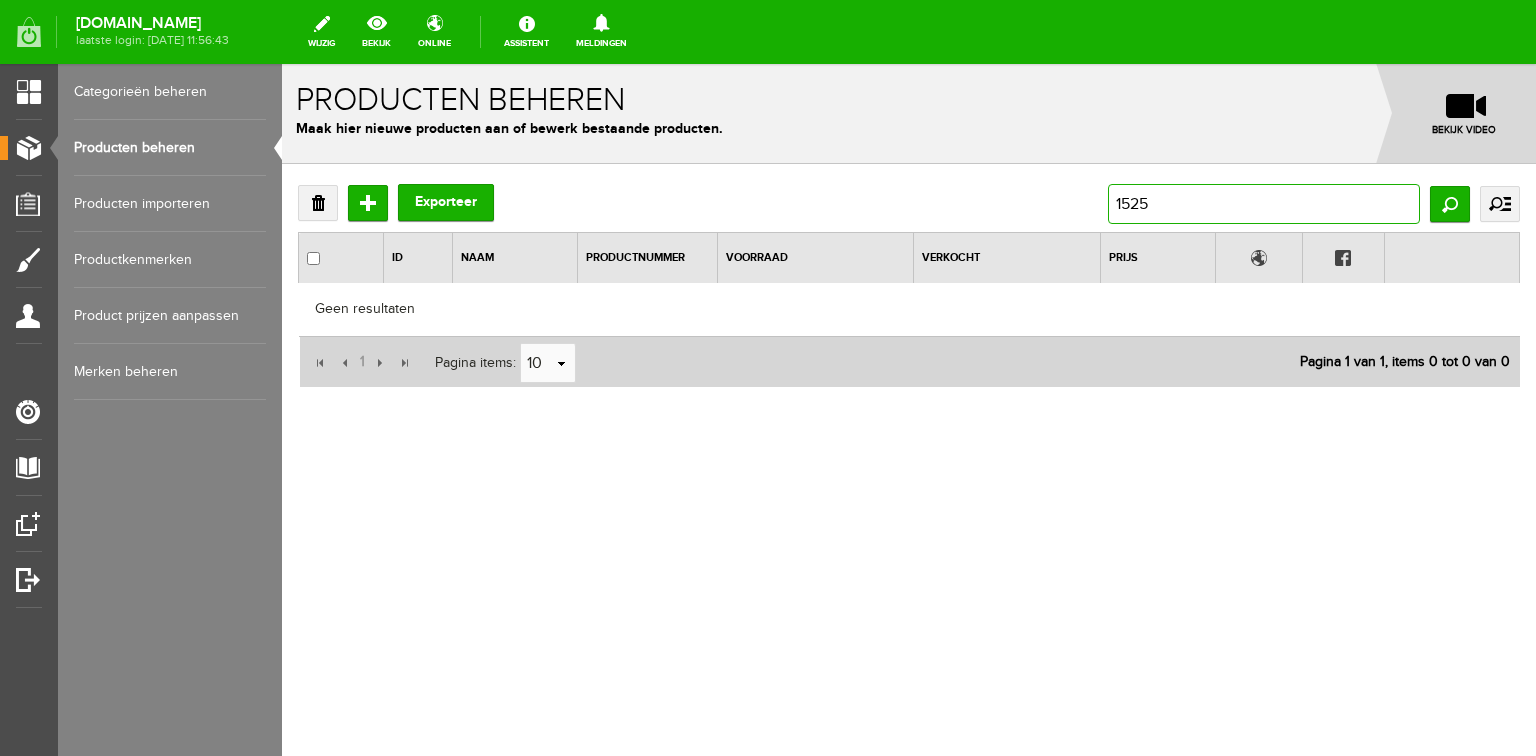 type on "15253" 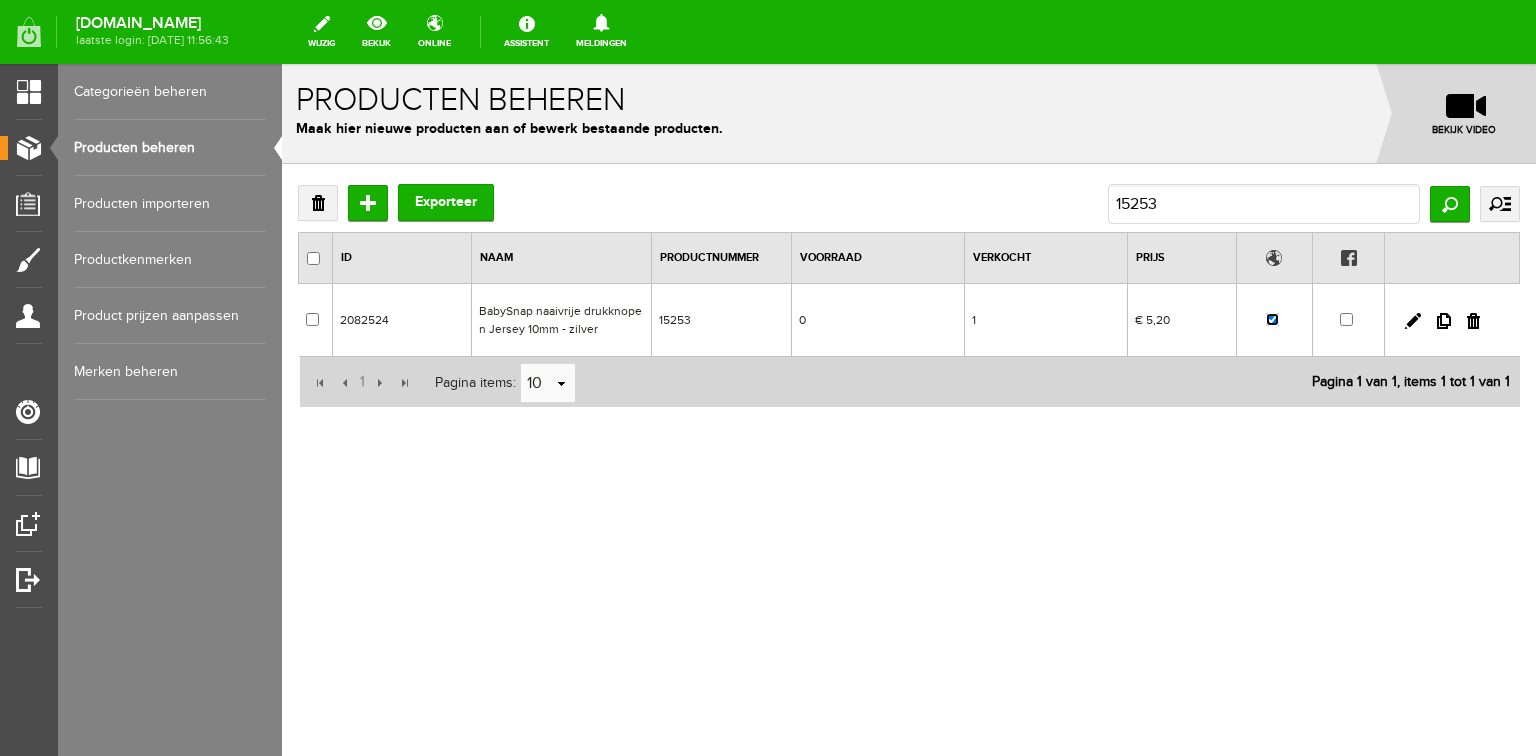click at bounding box center [1272, 319] 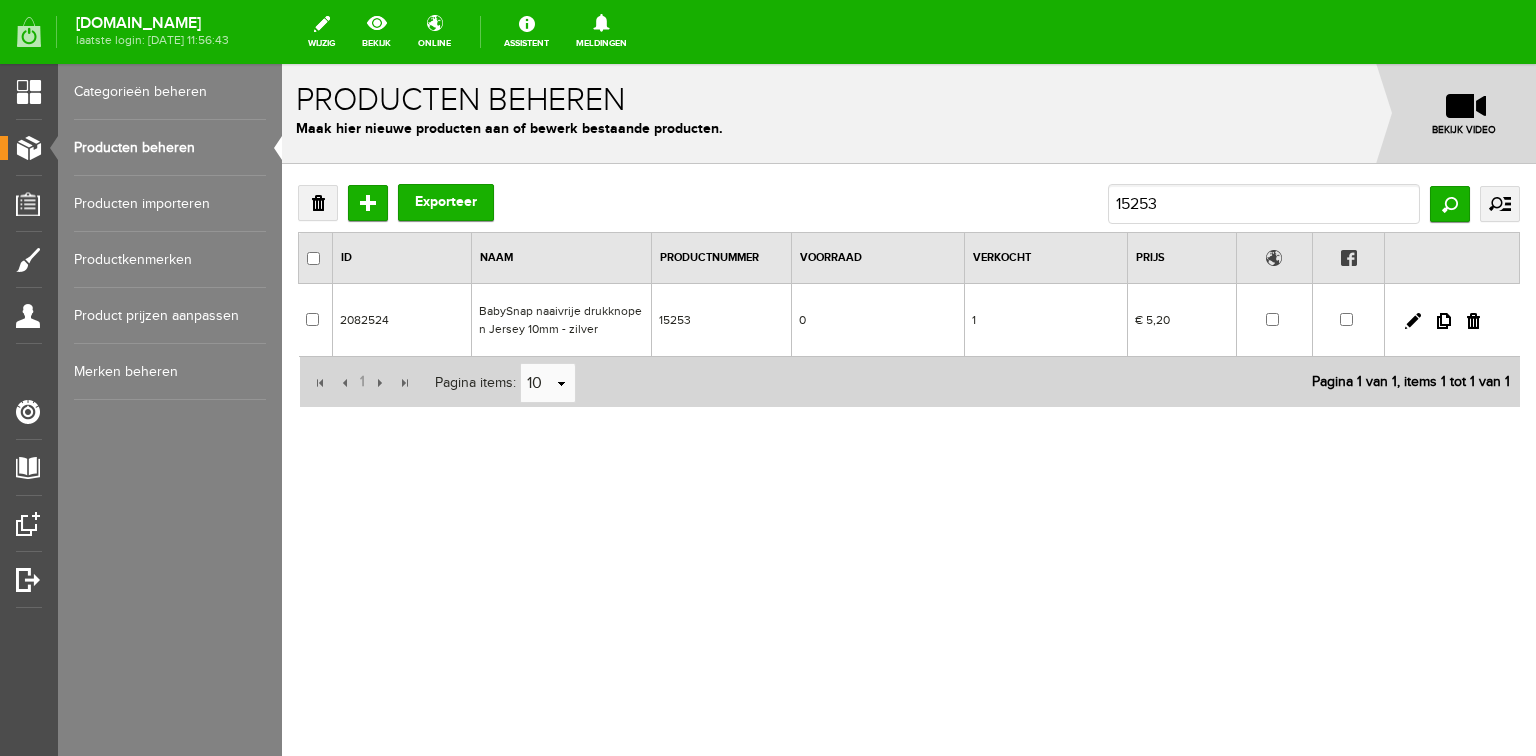 click on "Producten beheren" at bounding box center (170, 148) 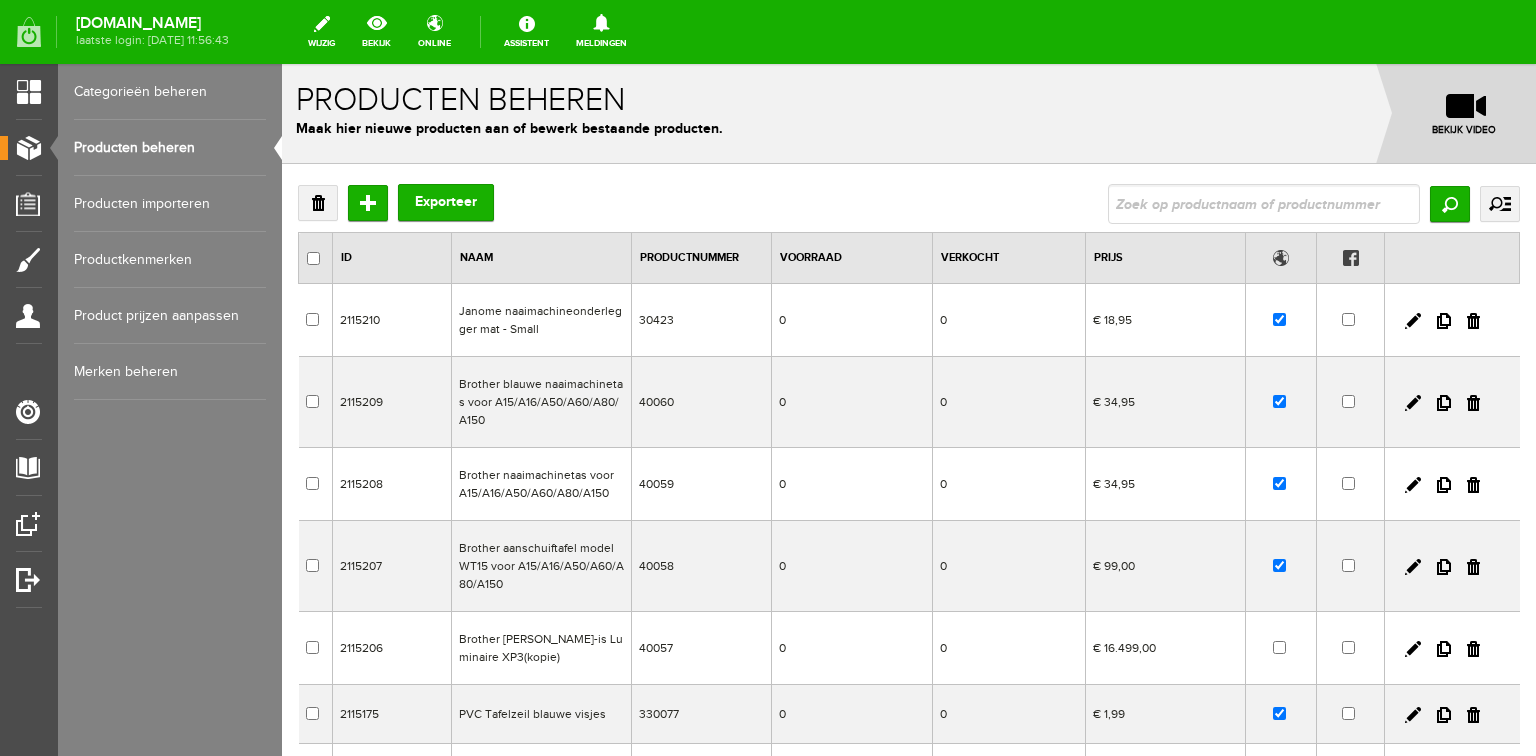 scroll, scrollTop: 0, scrollLeft: 0, axis: both 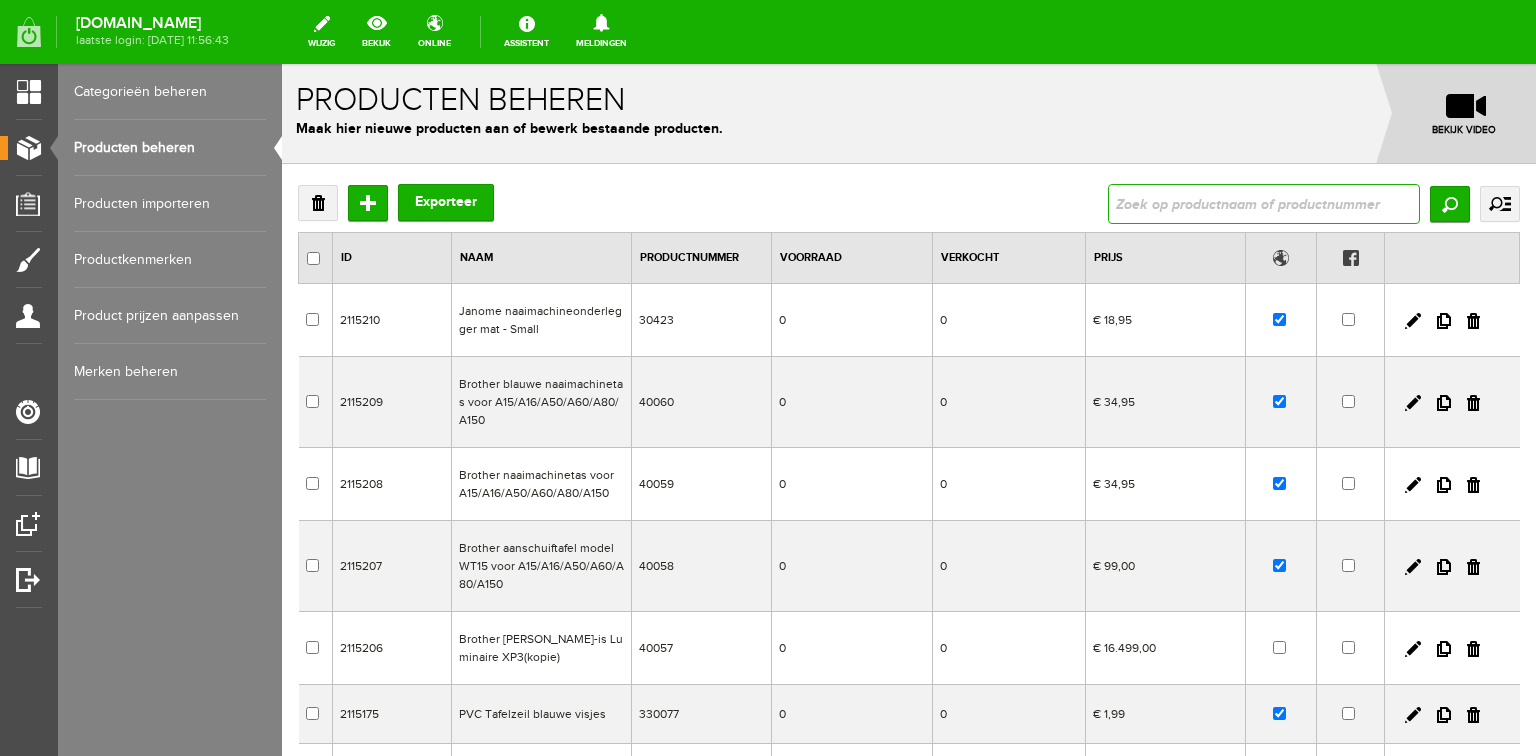 click at bounding box center [1264, 204] 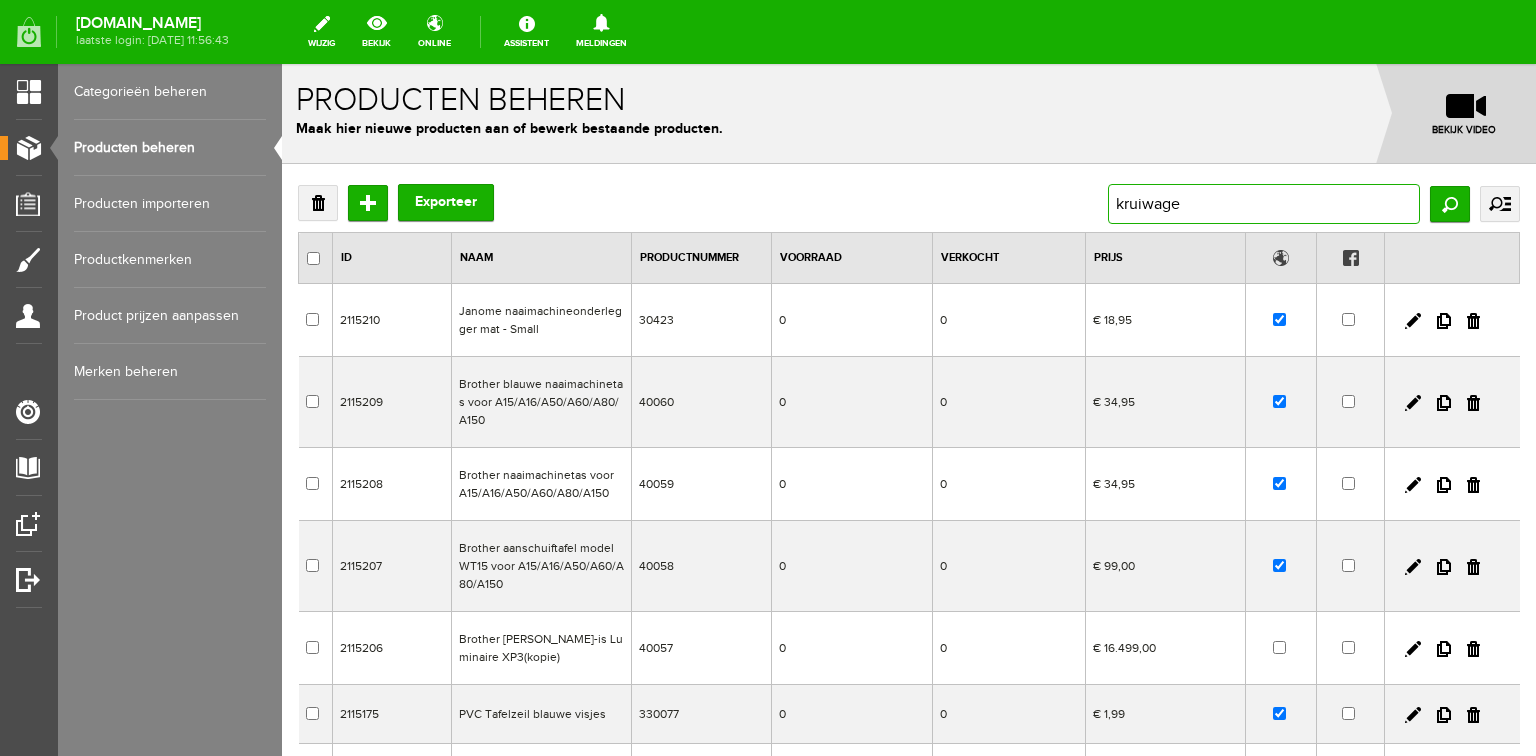 type on "kruiwagen" 